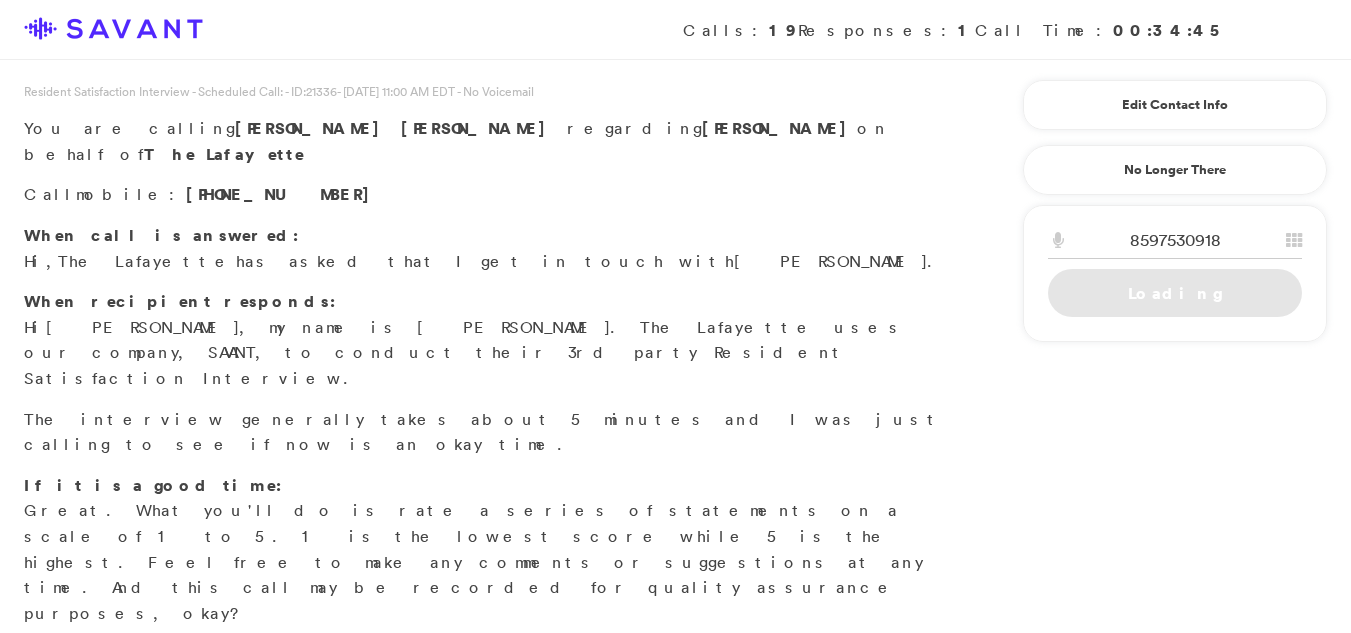 scroll, scrollTop: 0, scrollLeft: 0, axis: both 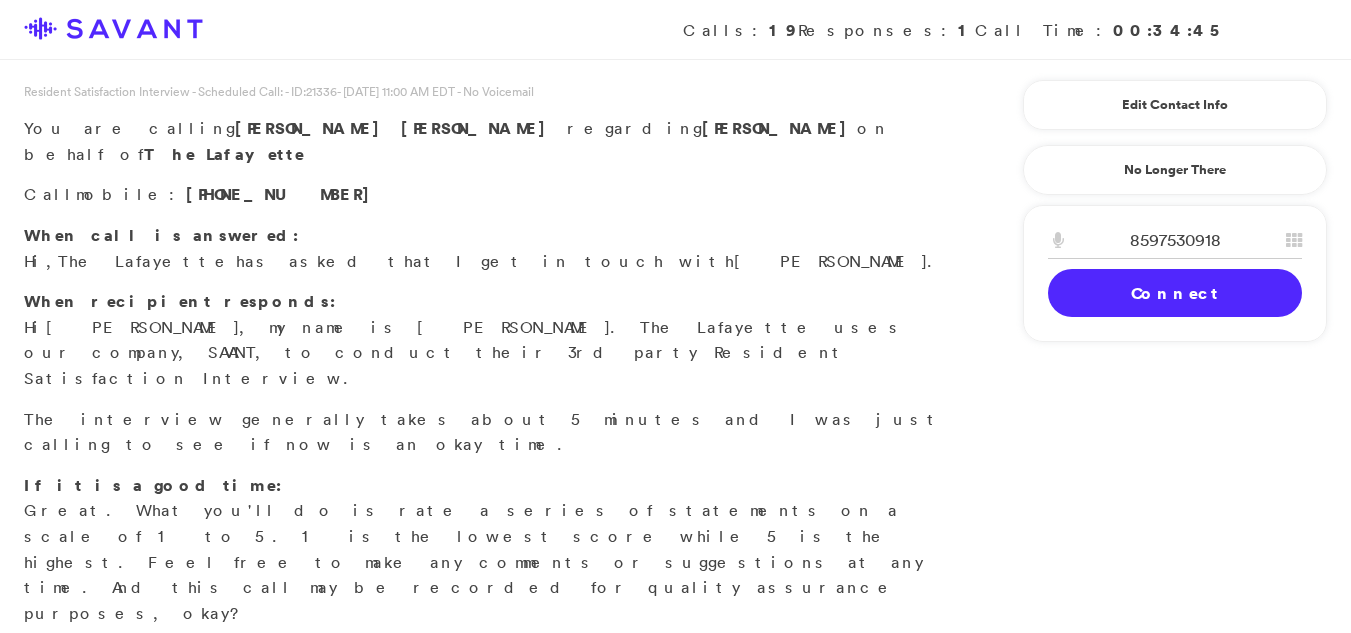 click on "Connect" at bounding box center (1175, 293) 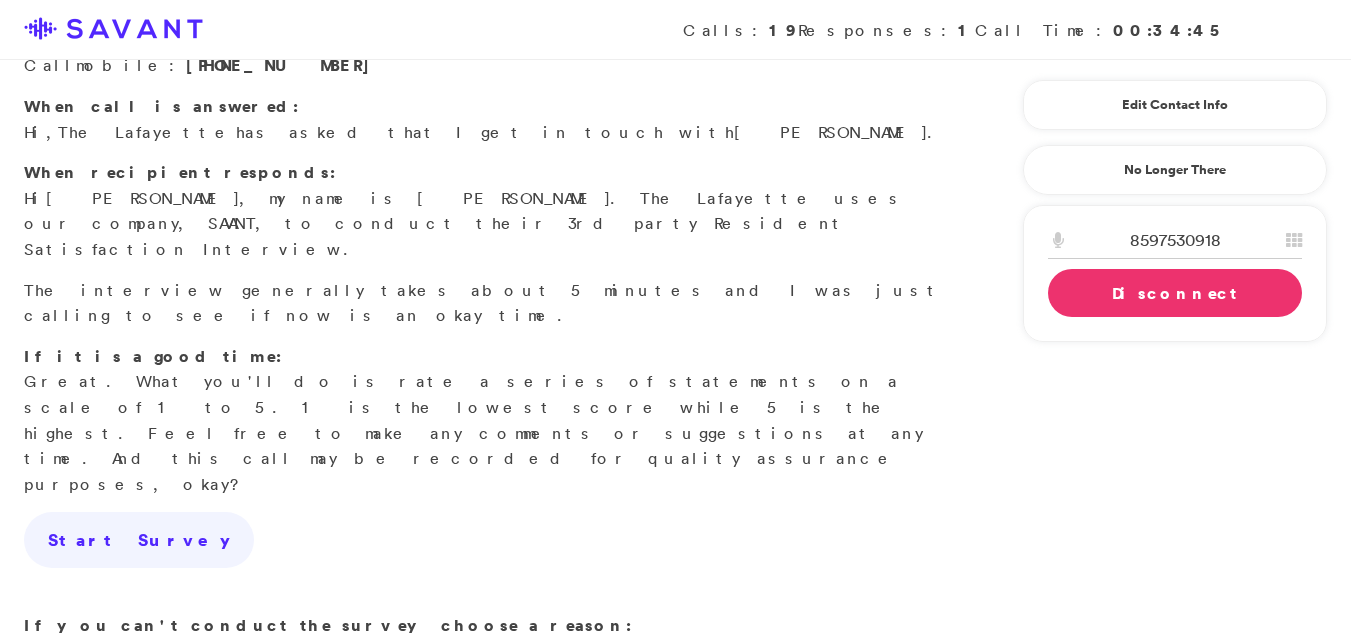 scroll, scrollTop: 117, scrollLeft: 0, axis: vertical 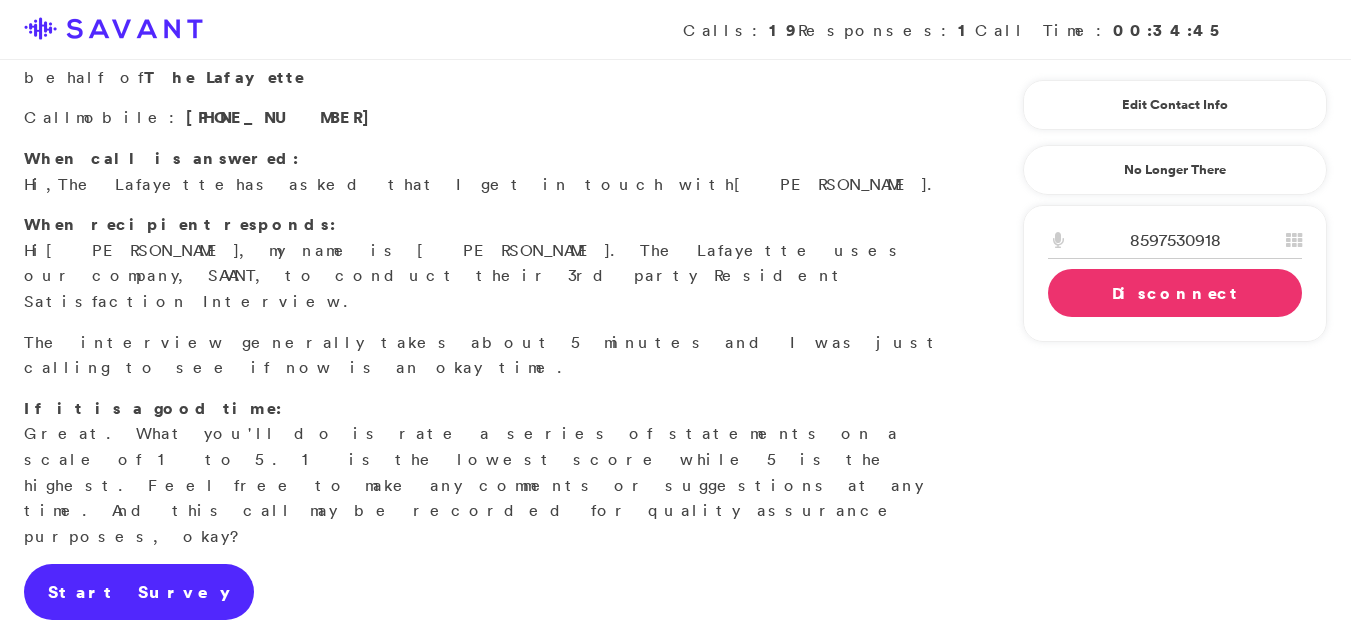 click on "Start Survey" at bounding box center (139, 592) 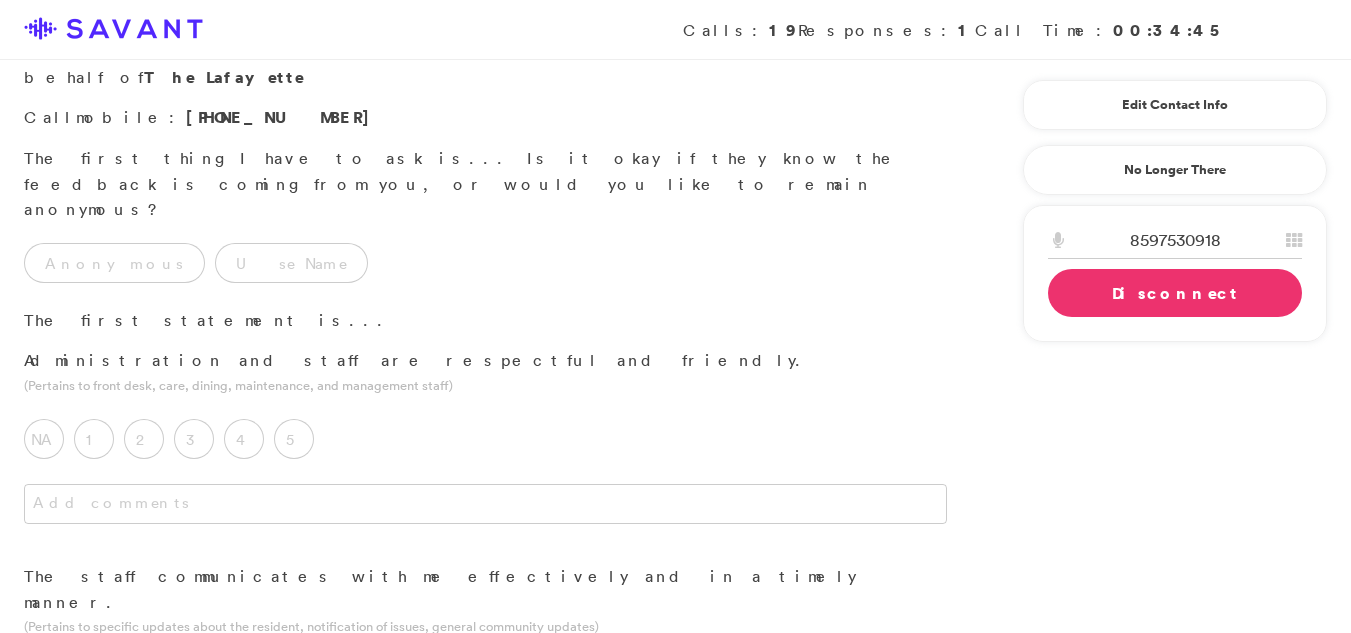 scroll, scrollTop: 0, scrollLeft: 0, axis: both 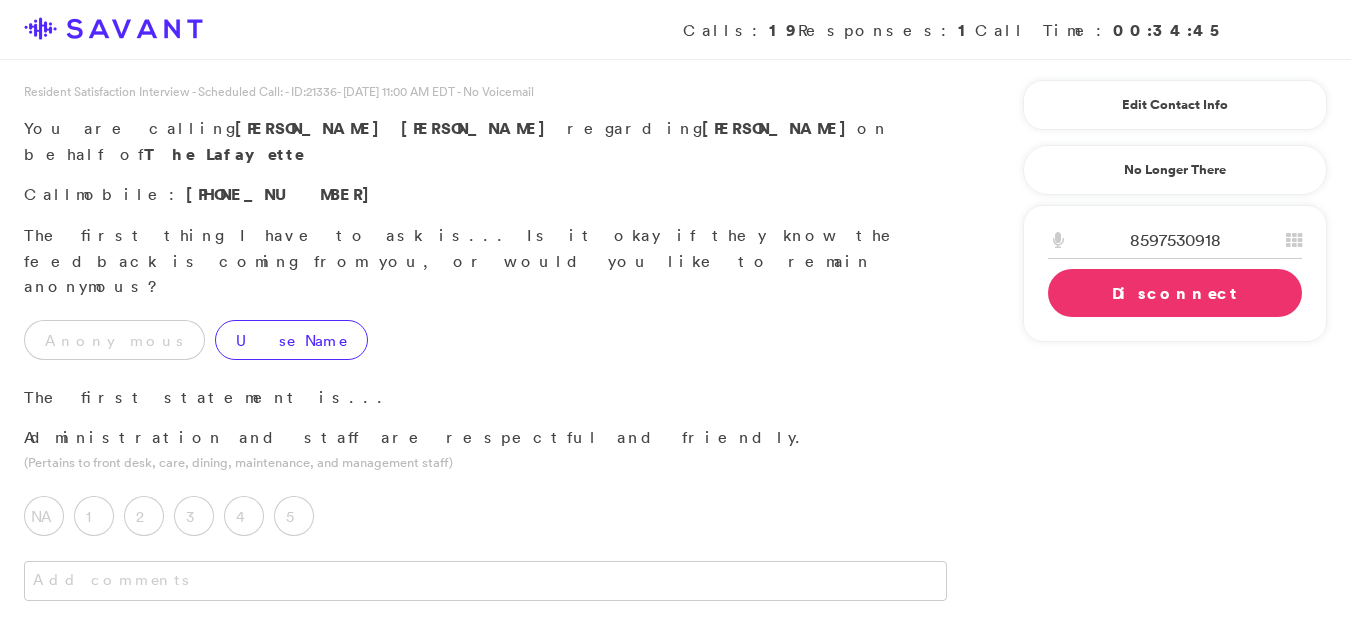 click on "Use Name" at bounding box center [291, 340] 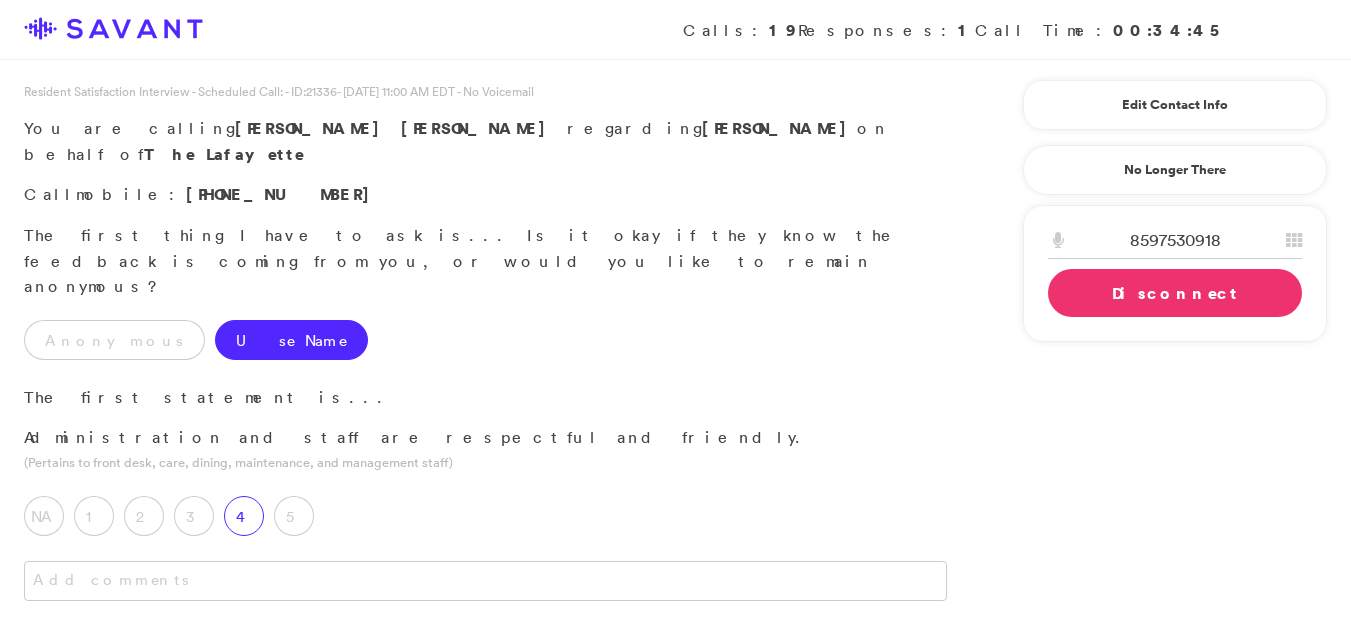 click on "4" at bounding box center (244, 516) 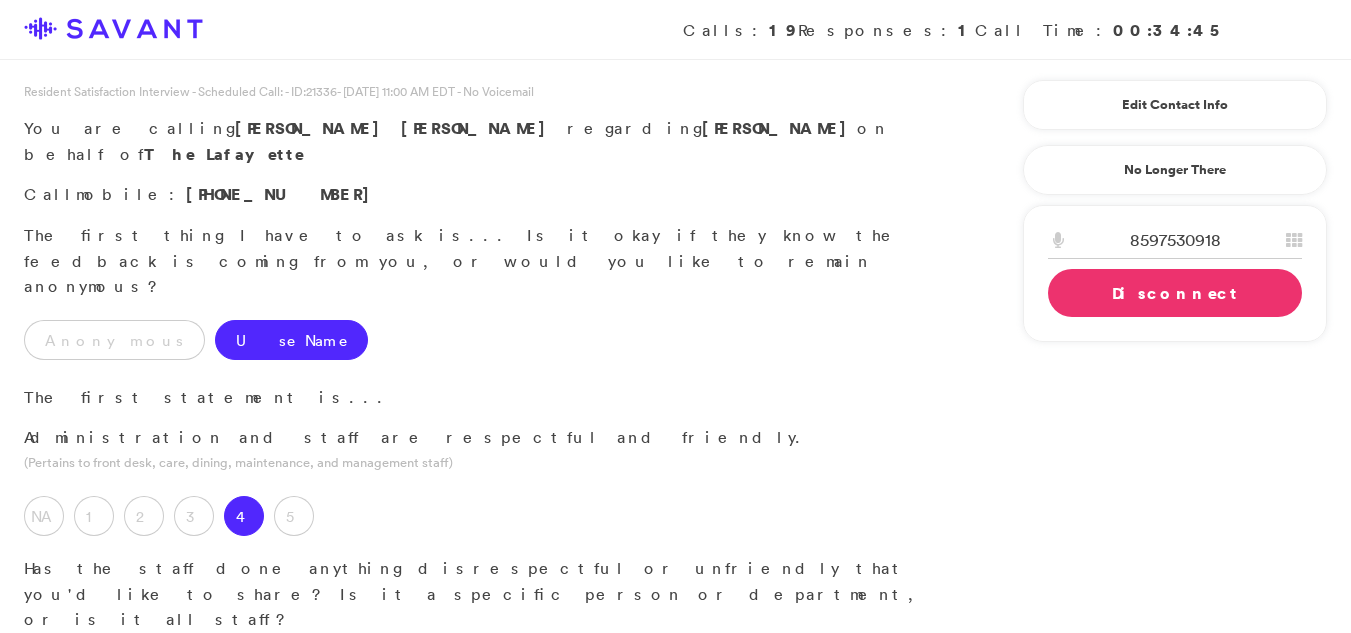 click at bounding box center (485, 663) 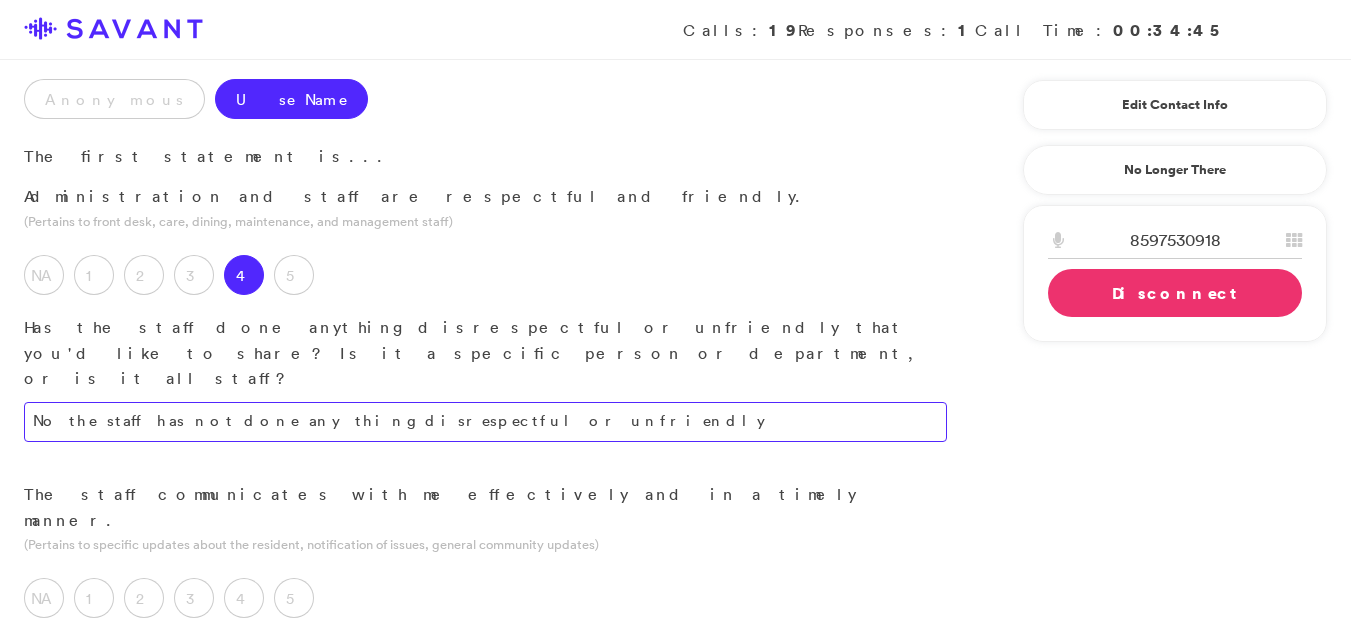 scroll, scrollTop: 245, scrollLeft: 0, axis: vertical 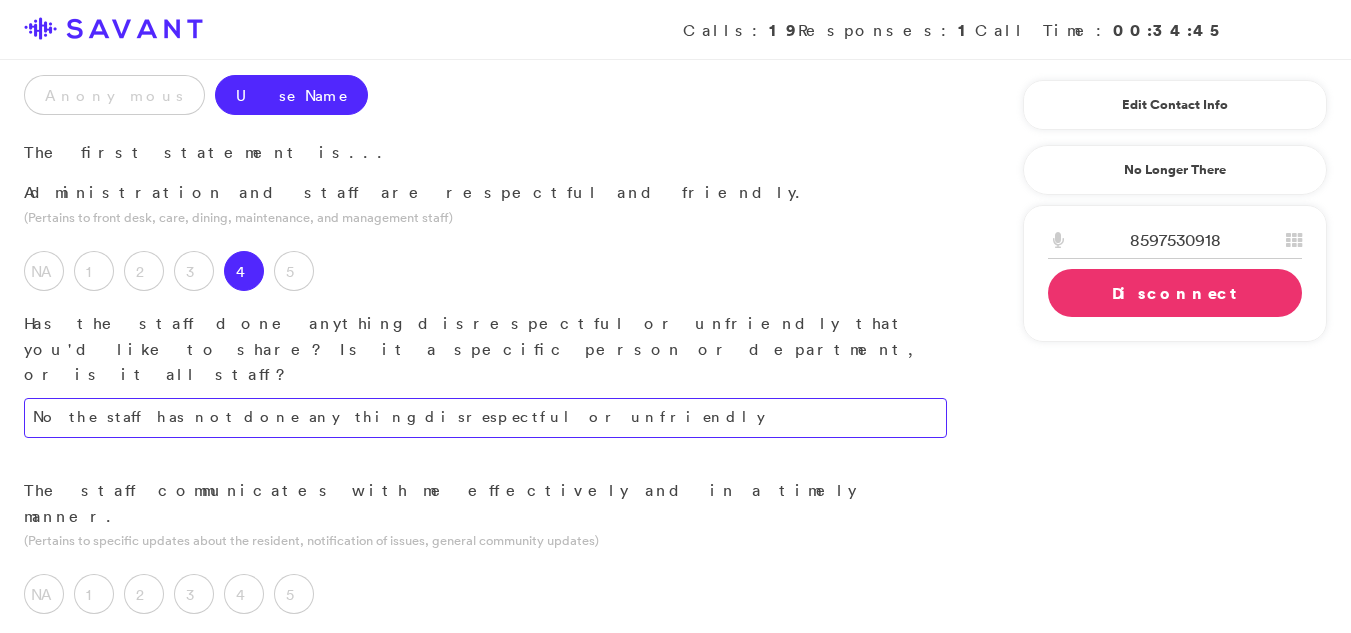 click on "No the staff has not done anything disrespectful or unfriendly" at bounding box center (485, 418) 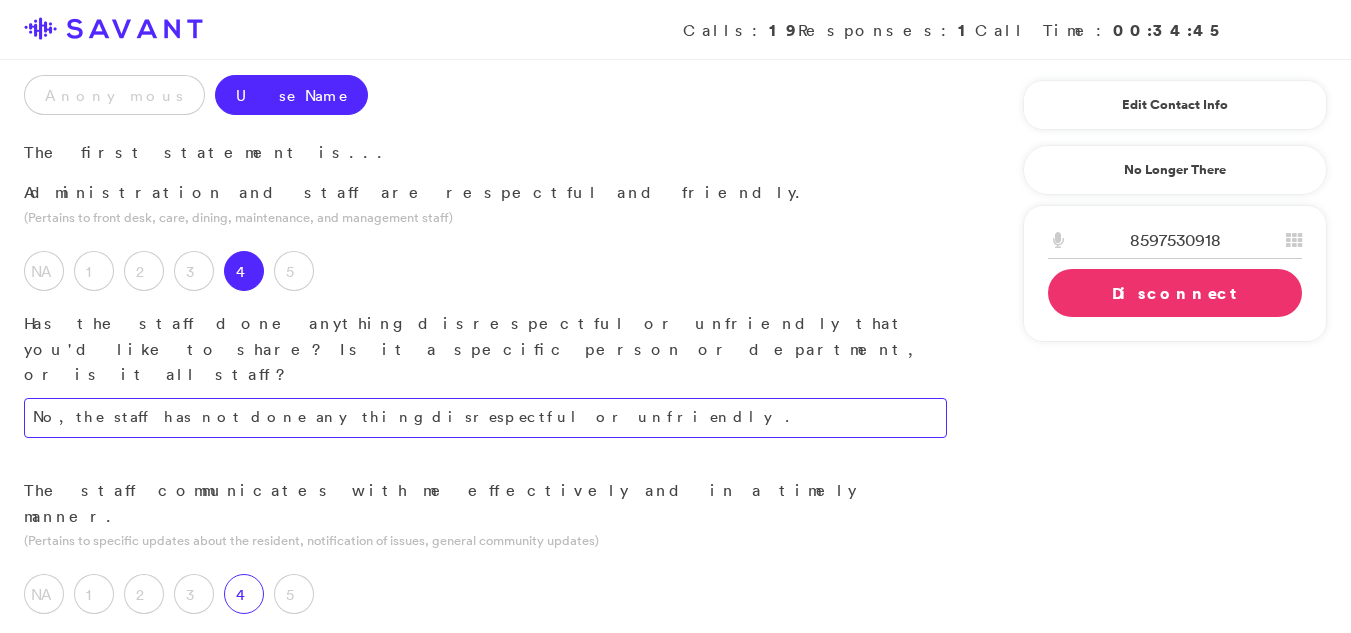 type on "No, the staff has not done anything disrespectful or unfriendly." 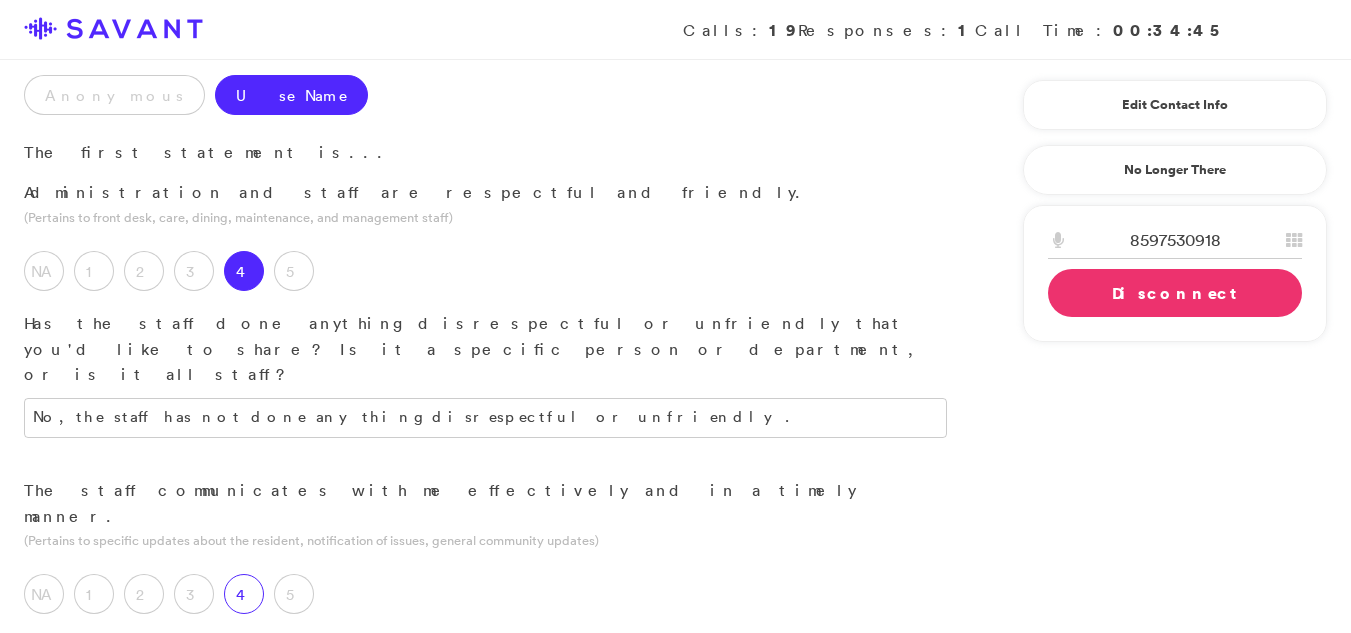 click on "4" at bounding box center [244, 594] 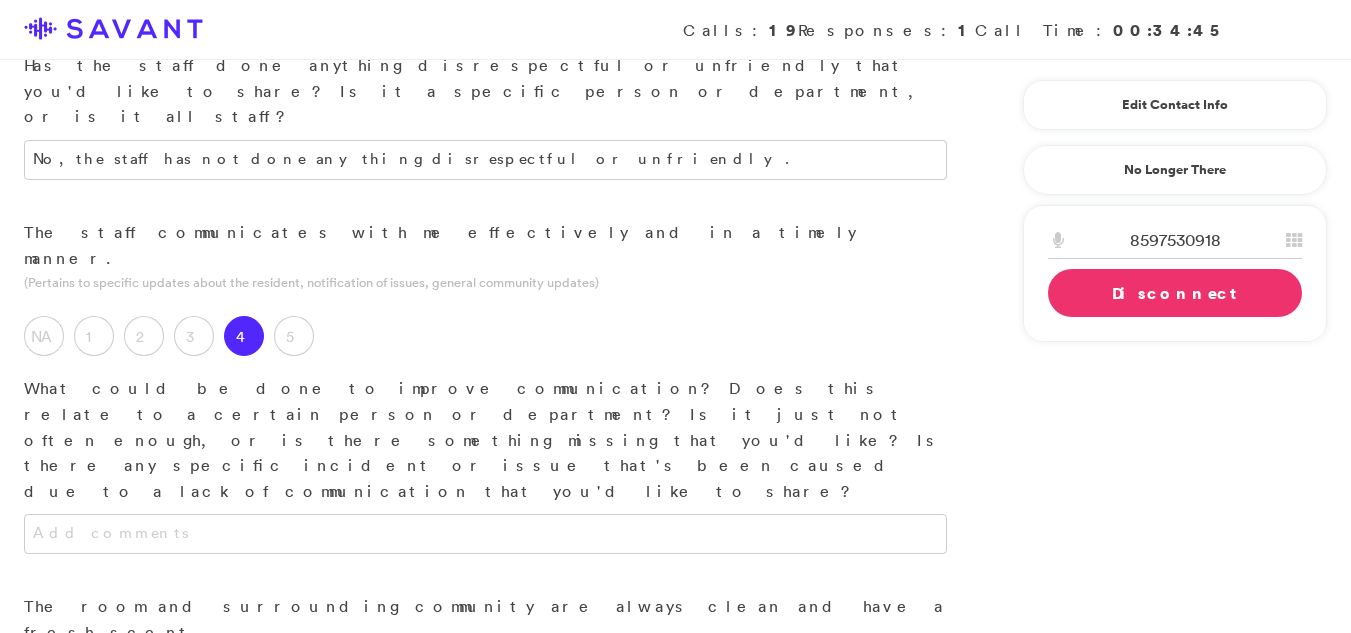 scroll, scrollTop: 507, scrollLeft: 0, axis: vertical 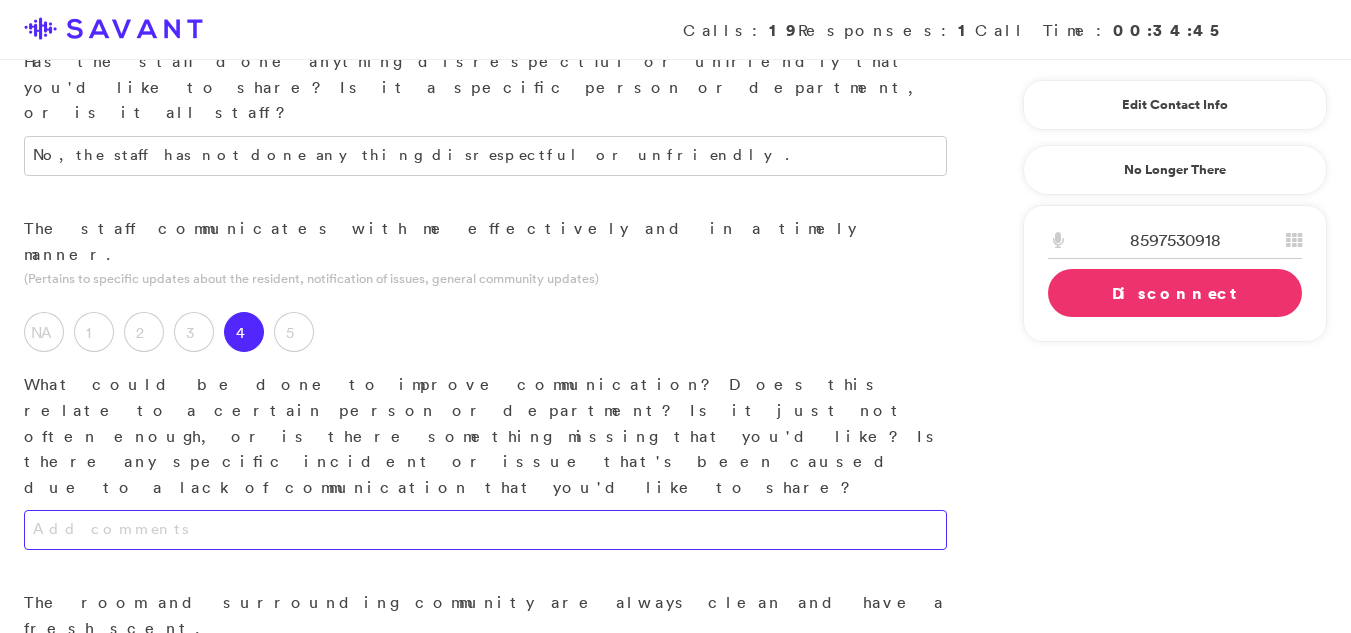 click at bounding box center (485, 530) 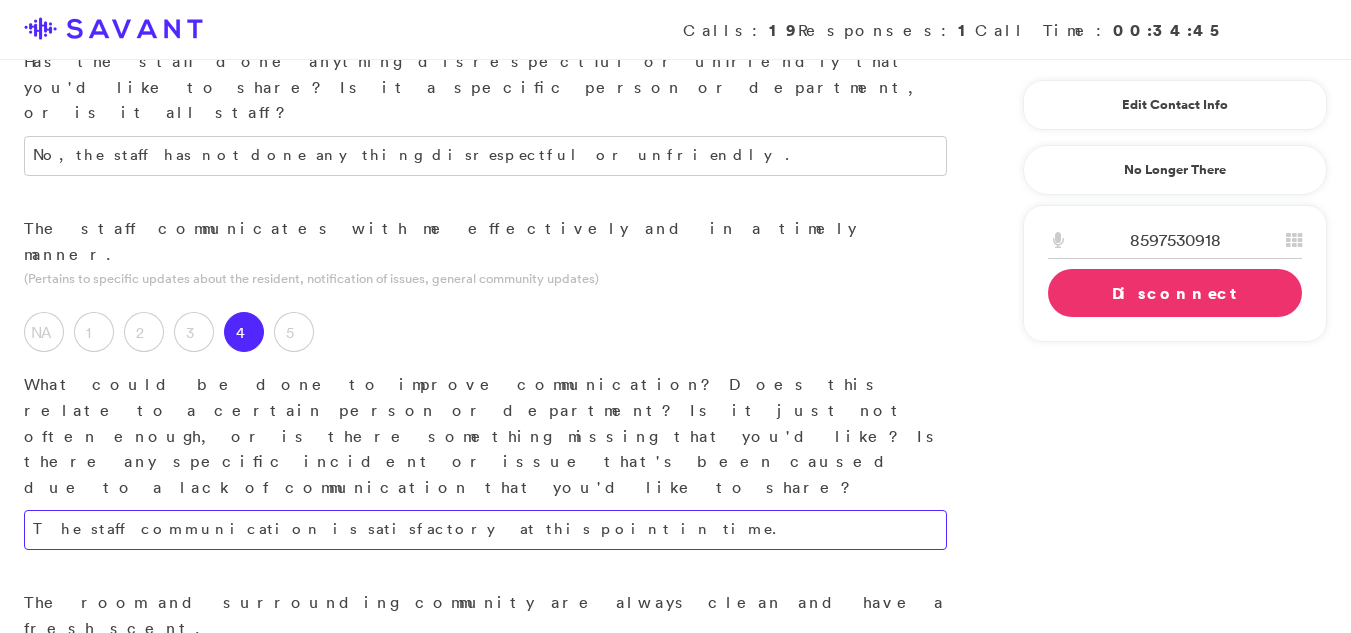 type on "The staff communication is satisfactory at this point in time." 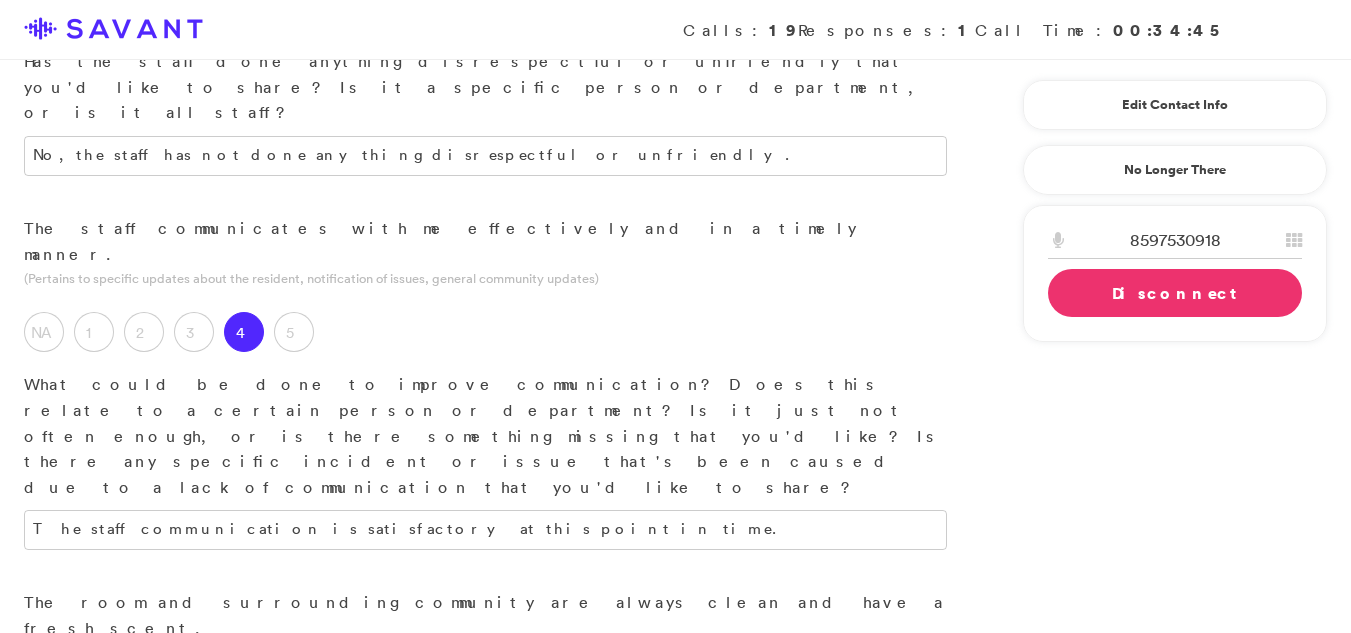 click on "5" at bounding box center (294, 707) 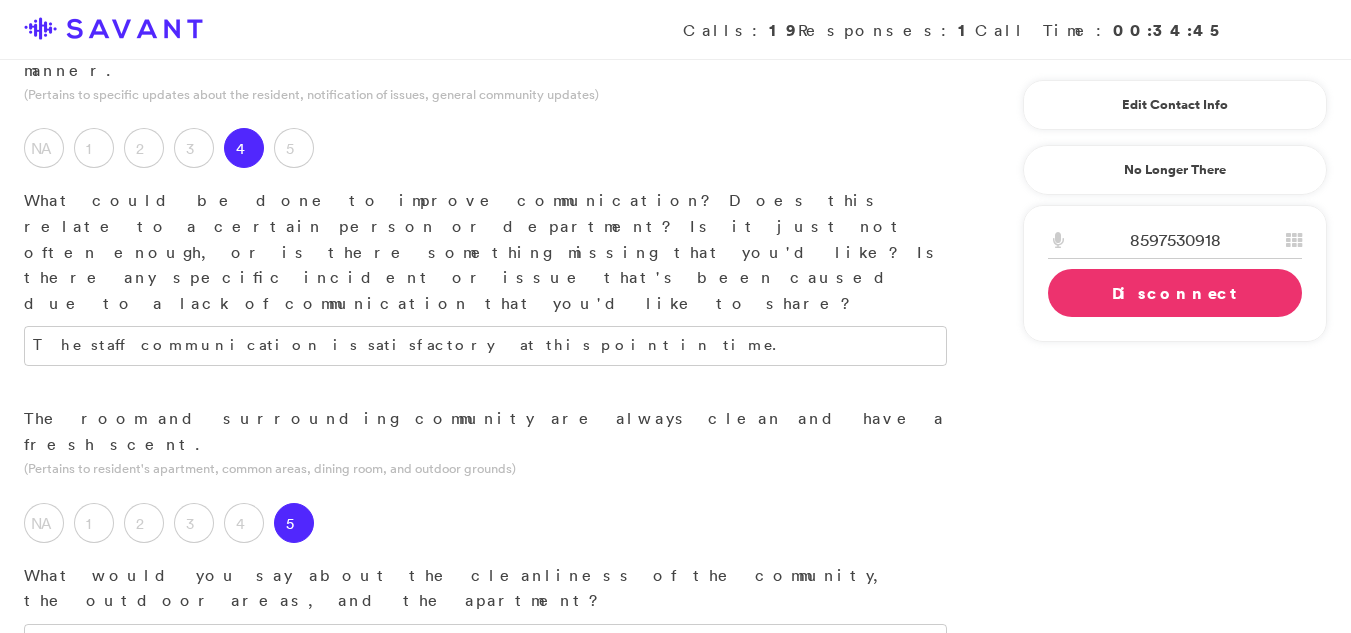 scroll, scrollTop: 822, scrollLeft: 0, axis: vertical 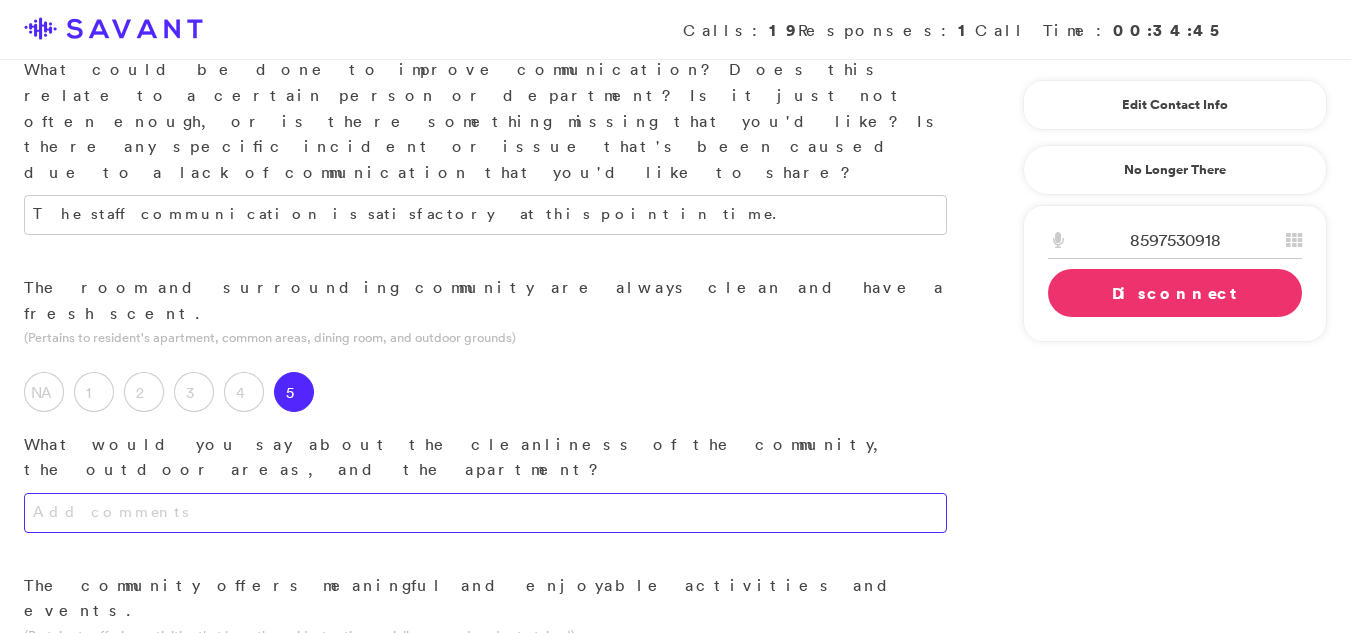 click at bounding box center [485, 513] 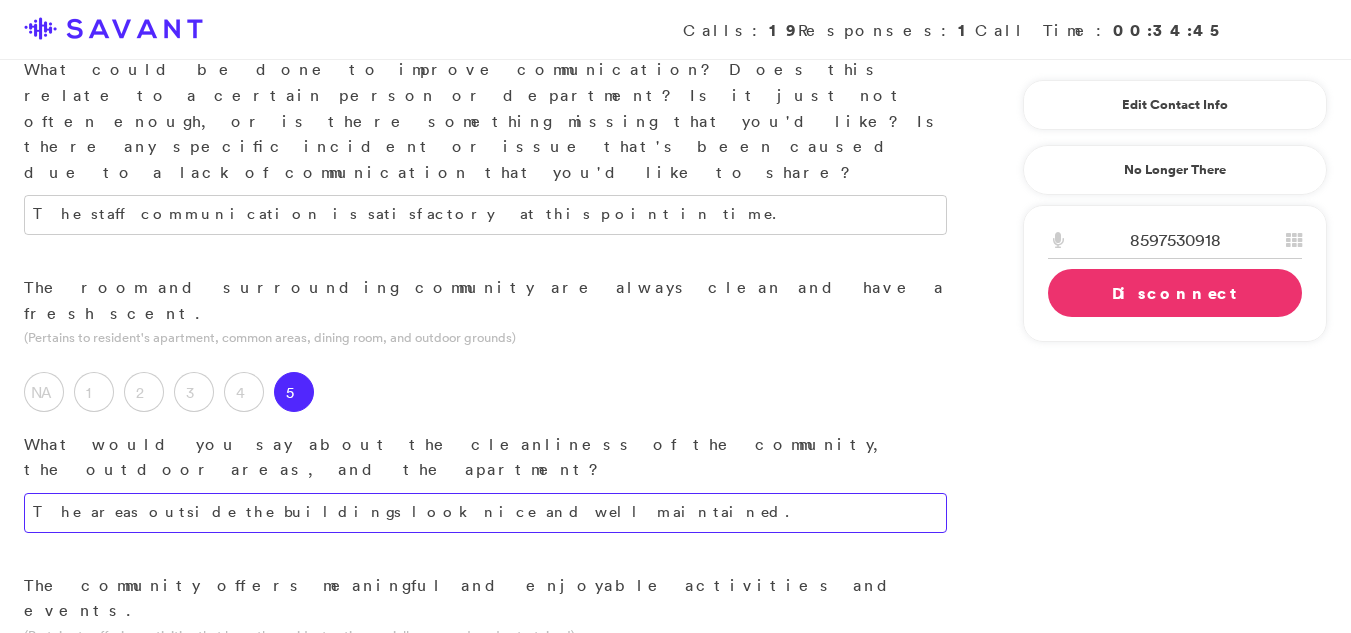 type on "The areas outside the buildings look nice and well maintained." 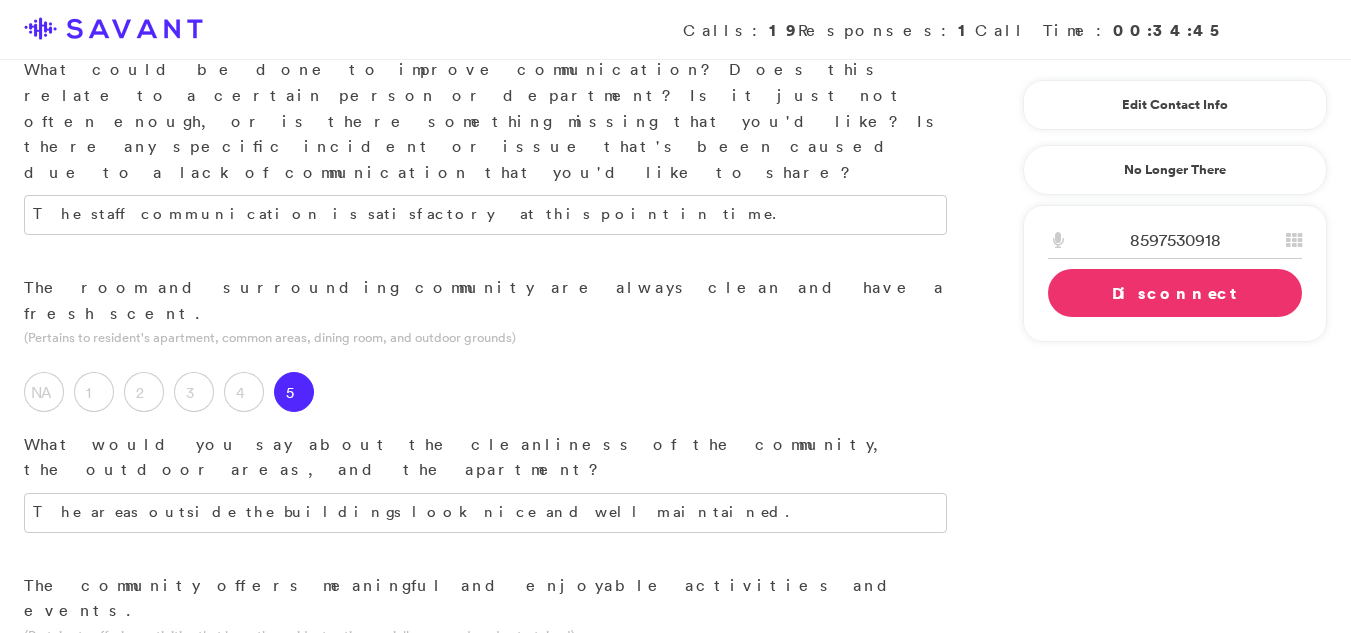 click on "4" at bounding box center [244, 689] 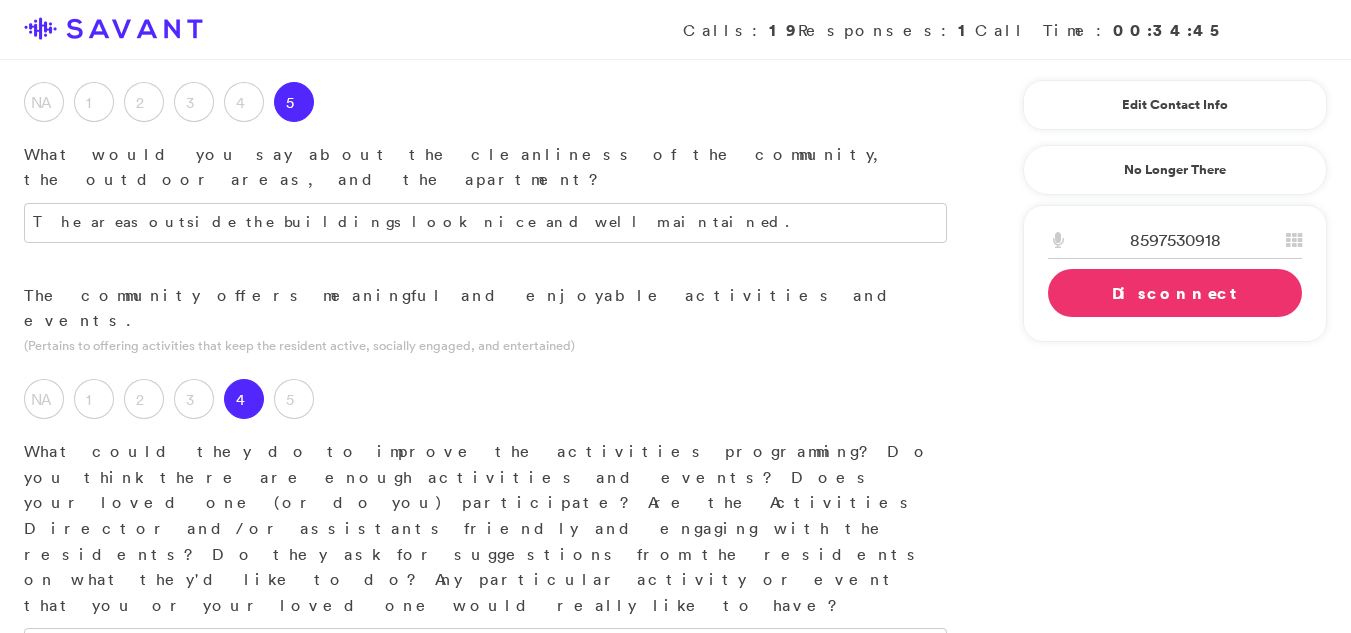 scroll, scrollTop: 1116, scrollLeft: 0, axis: vertical 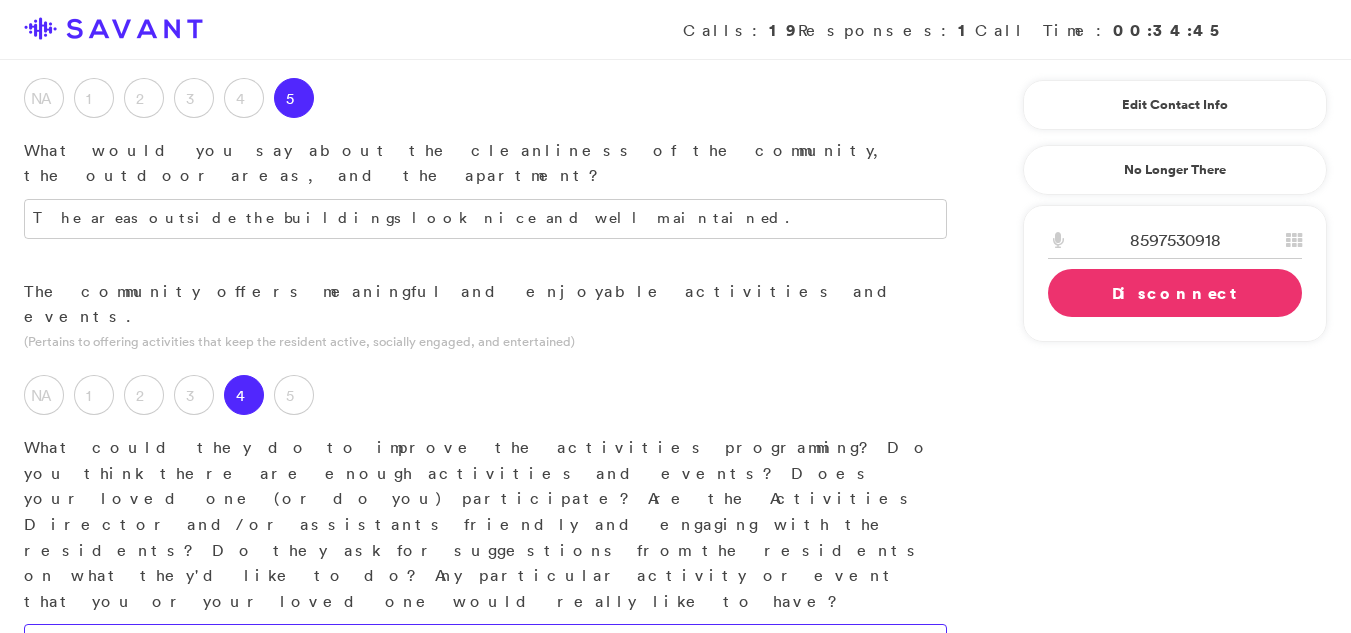 click at bounding box center [485, 644] 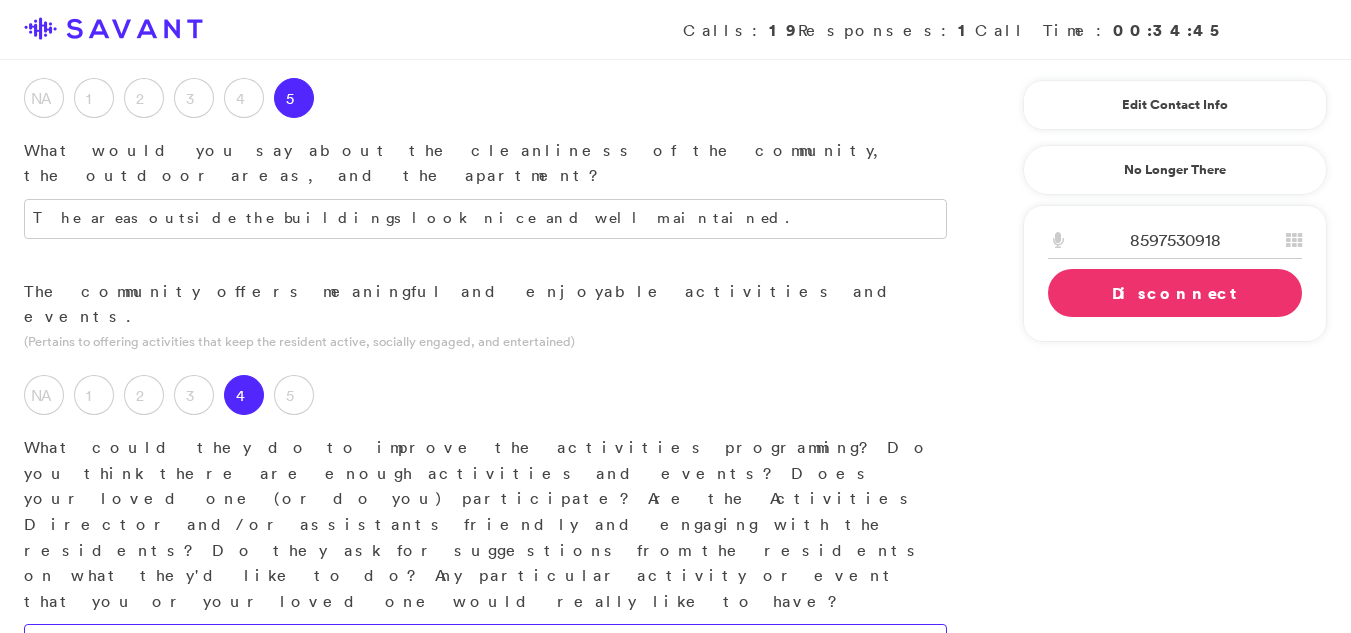 type on "It's too early to tell at this time what I think about the activities offered at the facility. We have only lived in this community for two weeks now." 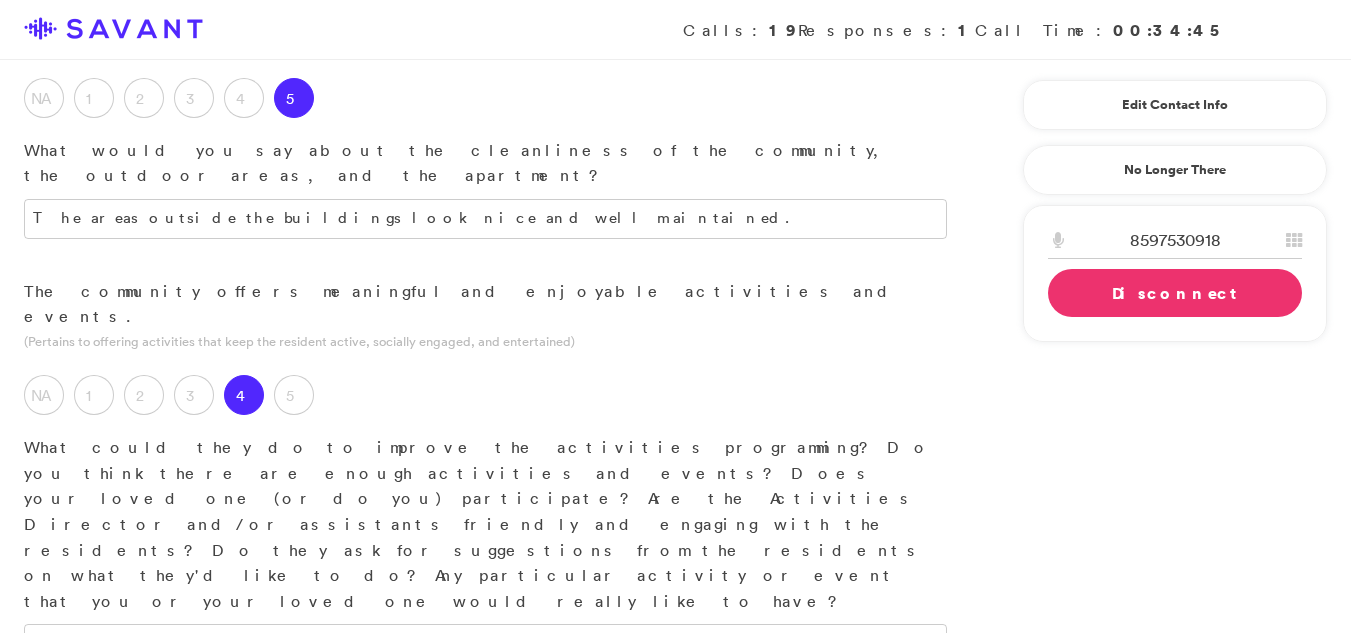 click on "3" at bounding box center (194, 837) 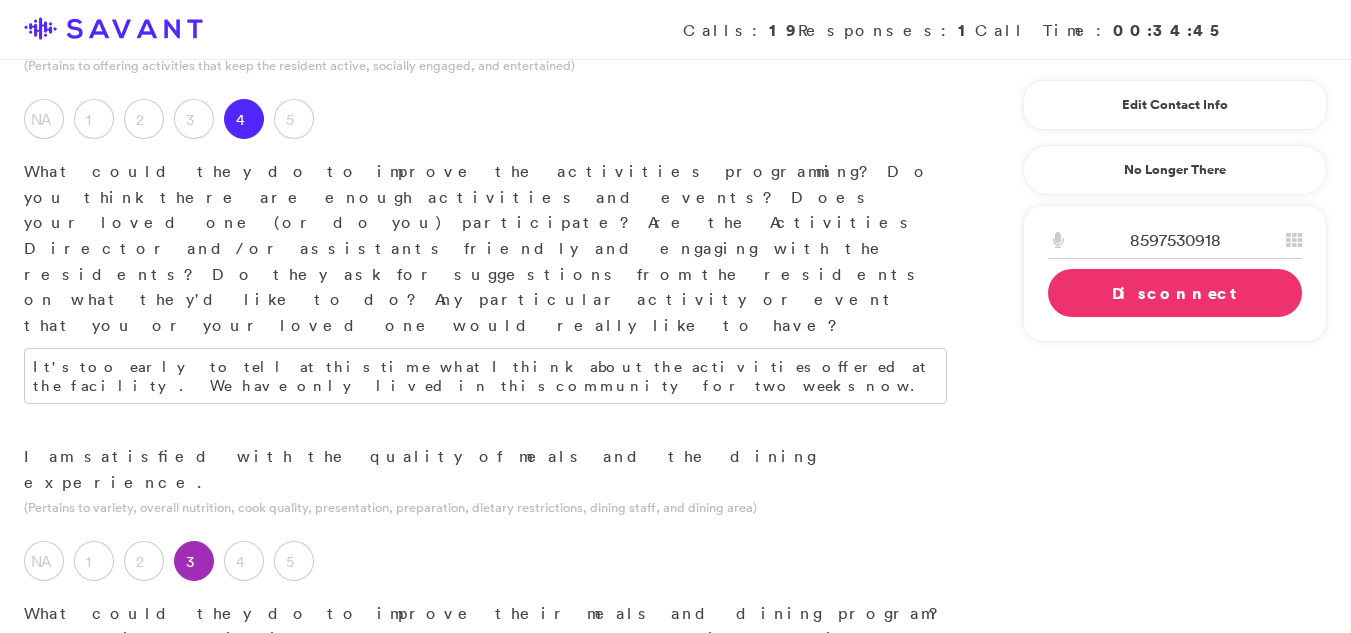 scroll, scrollTop: 1397, scrollLeft: 0, axis: vertical 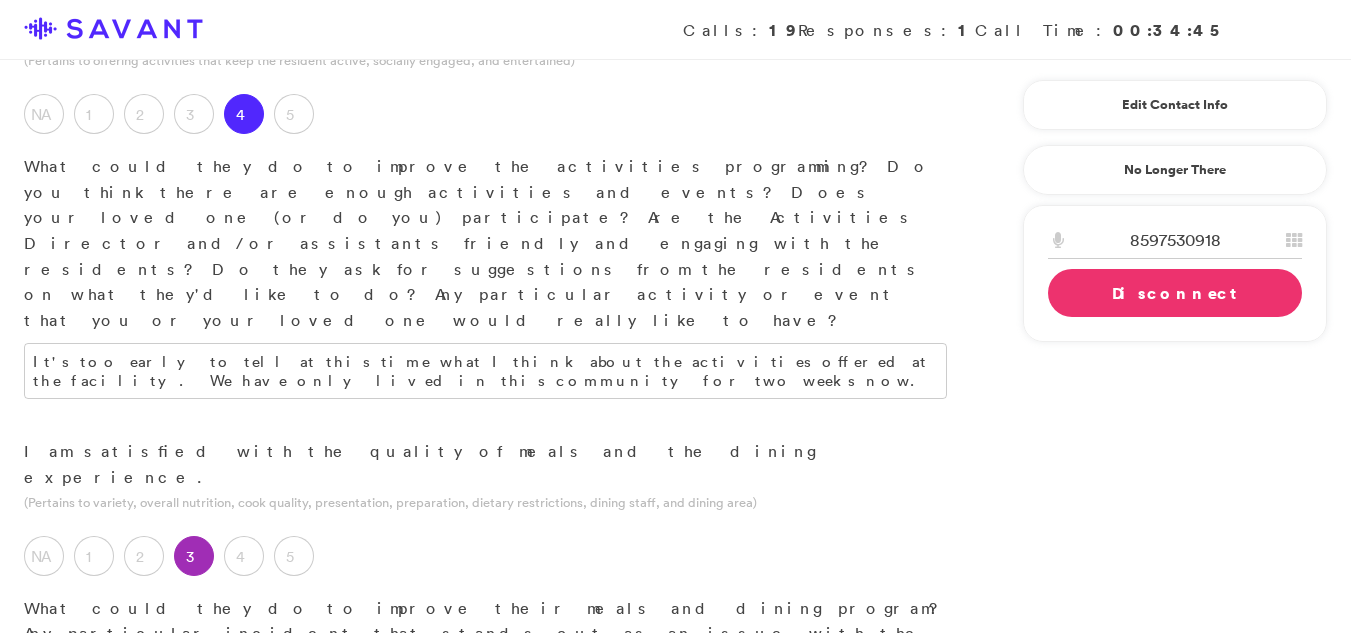click at bounding box center [485, 882] 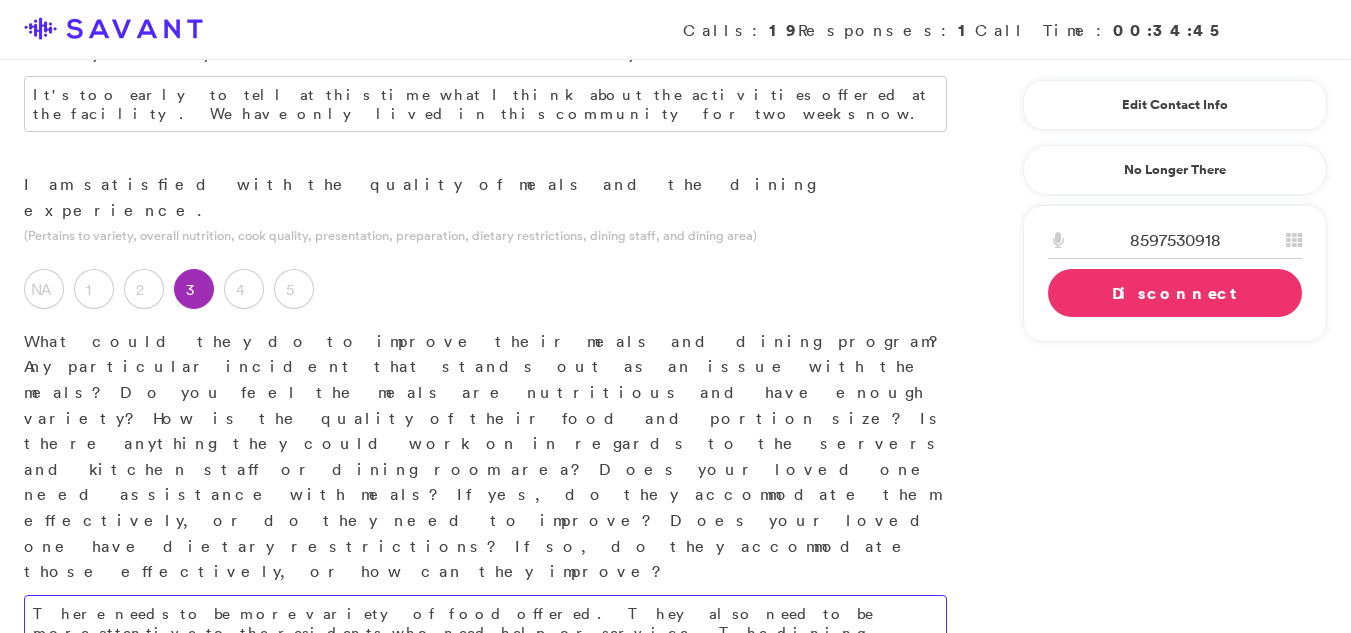 scroll, scrollTop: 1684, scrollLeft: 0, axis: vertical 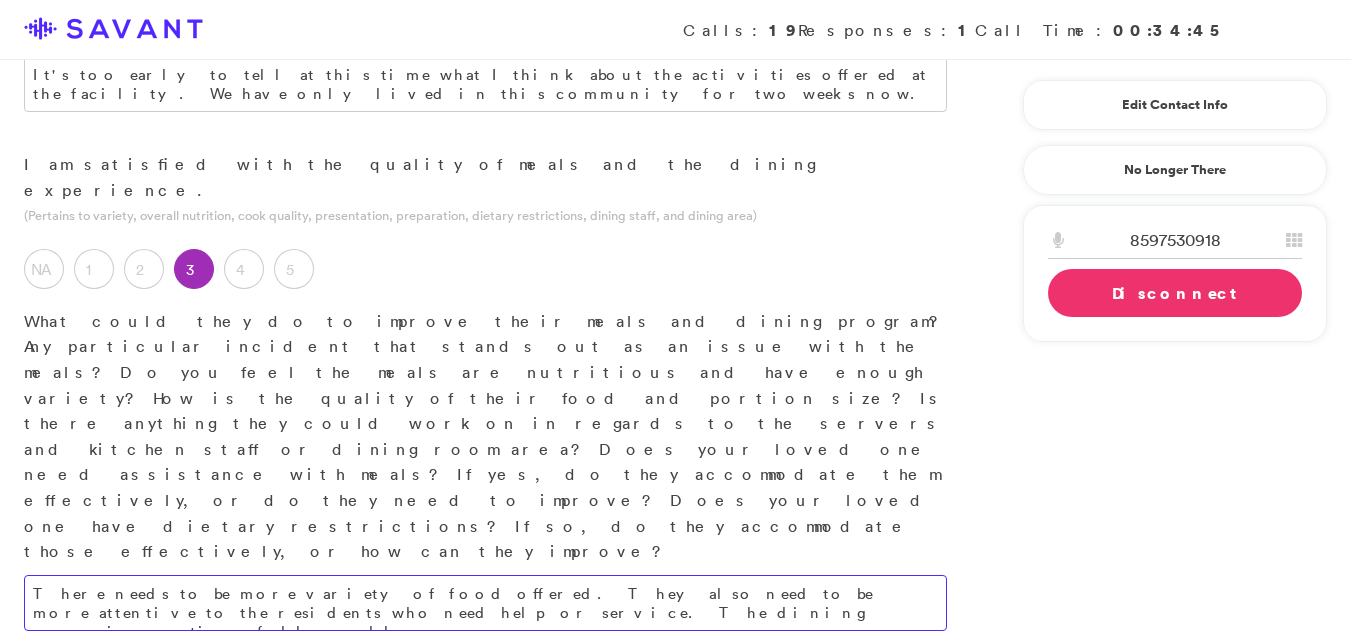 type on "There needs to be more variety of food offered. They also need to be more attentive to the residents who need help or service. The dining room is sometimes full as well." 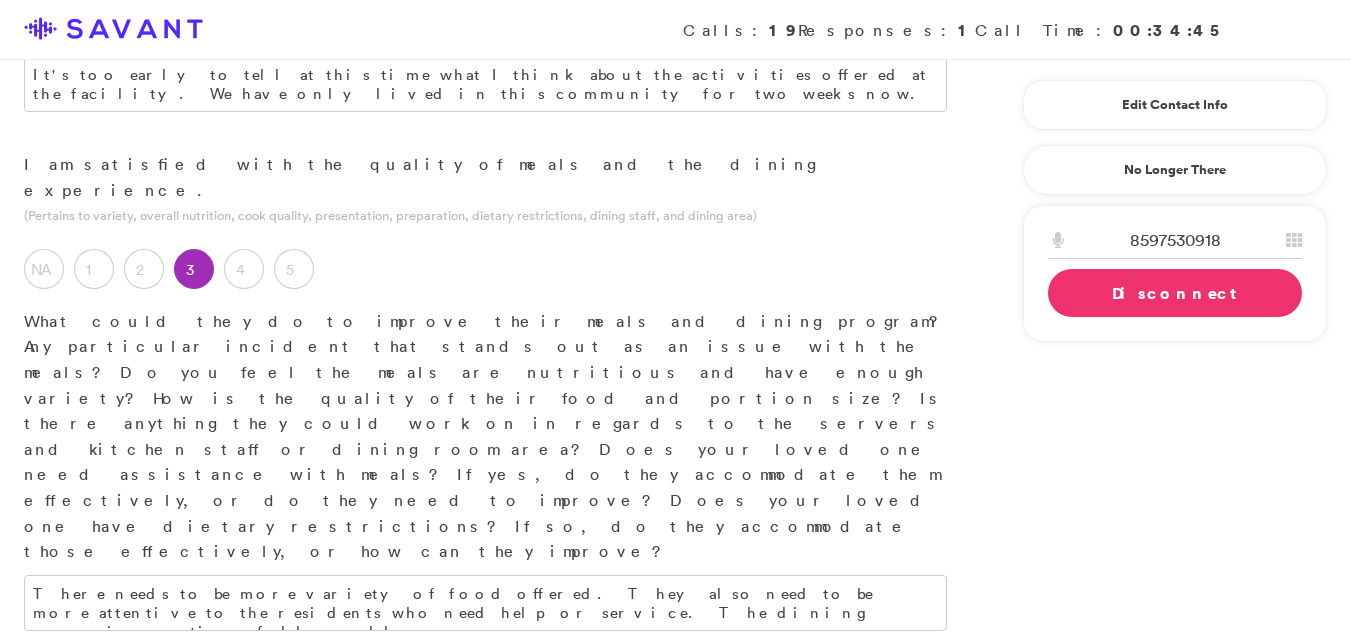 click on "4" at bounding box center (244, 800) 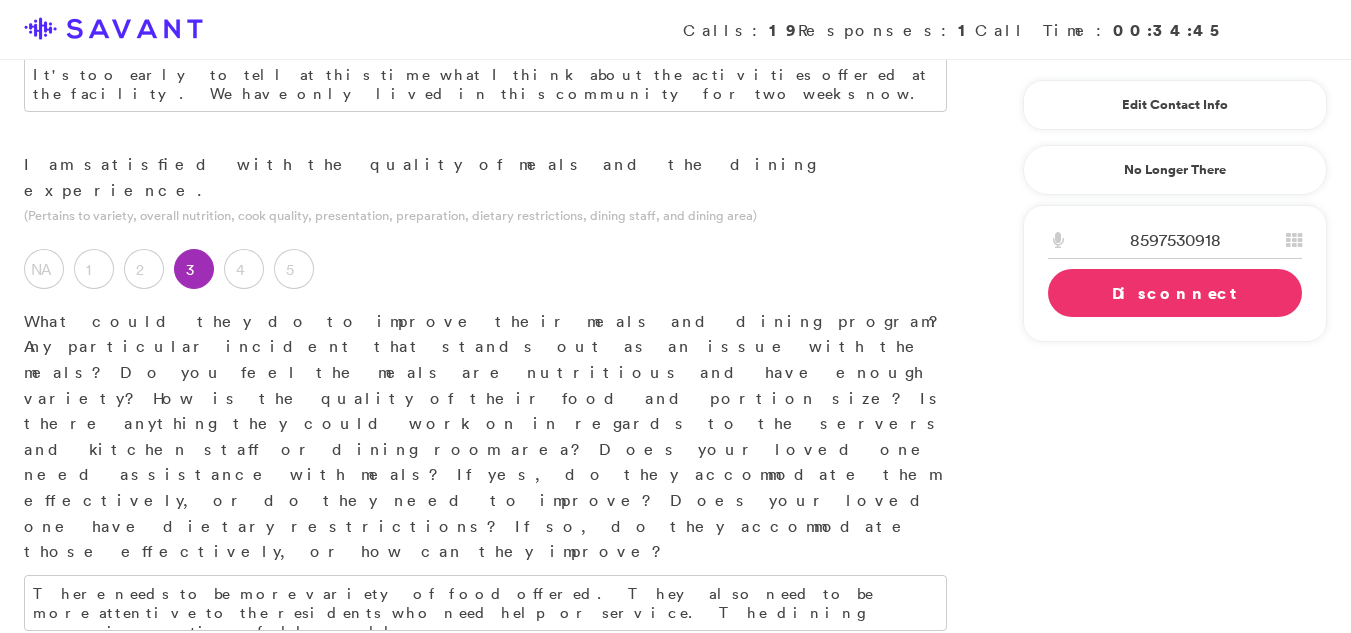 click at bounding box center (485, 947) 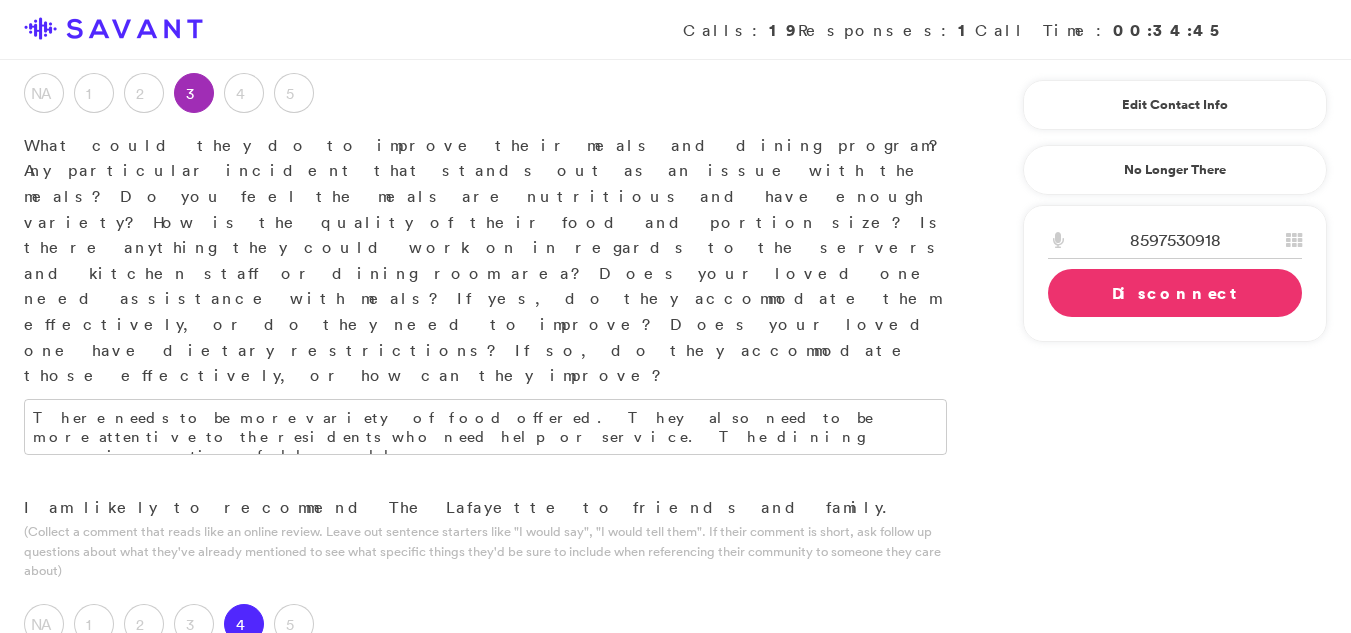 scroll, scrollTop: 1966, scrollLeft: 0, axis: vertical 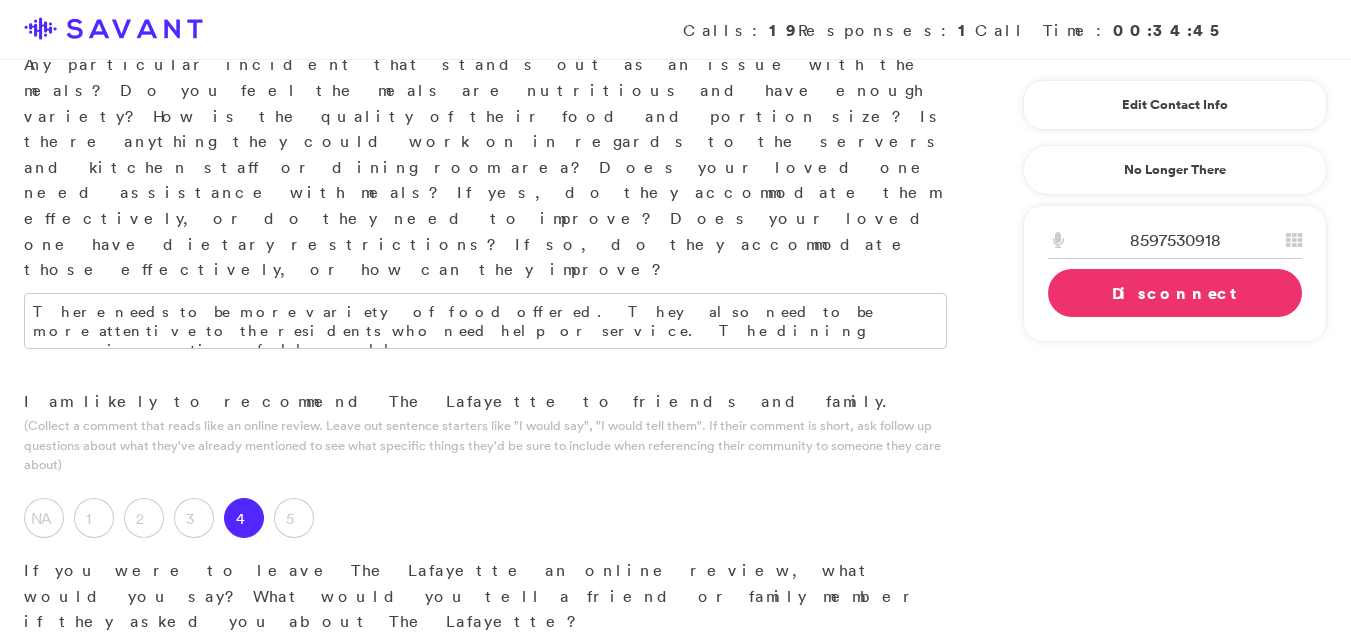 click on "The community has nice rooms and the resdients are very friendly. It is easy to get ajusted to living here in this communnity." at bounding box center (485, 665) 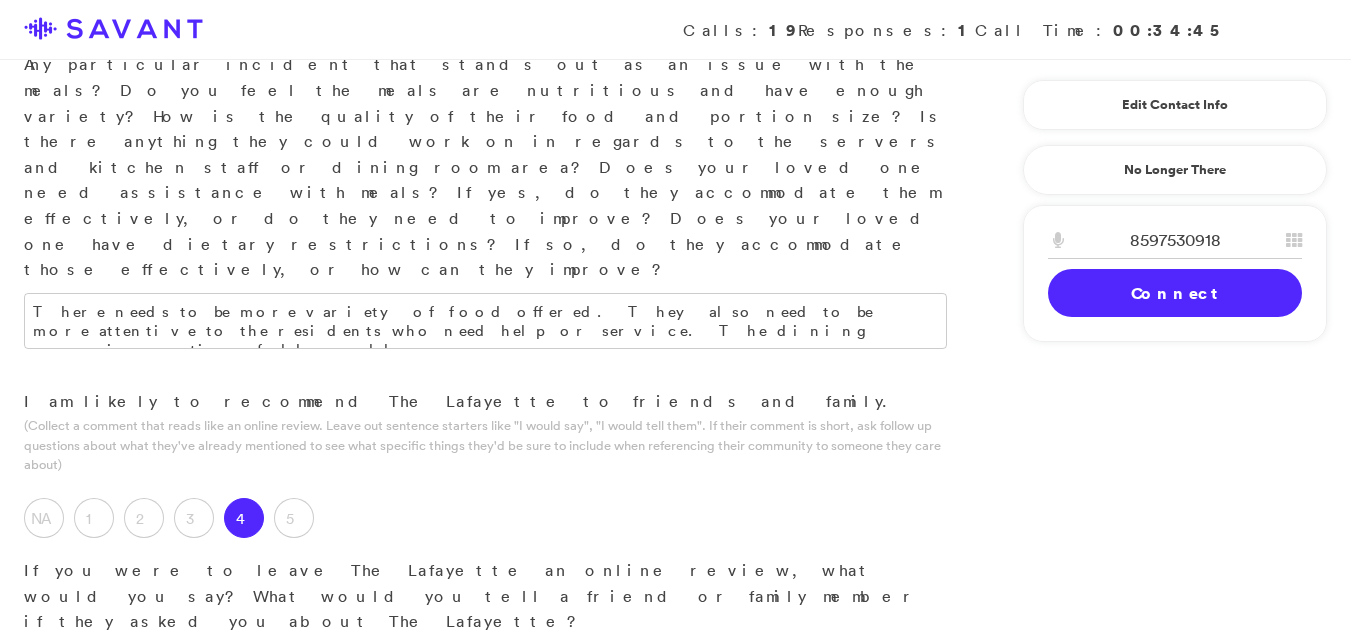 click on "We have been here for two weeks and when we got here the shower drain was clogged and it took eight days for them to fix it. I have a bothroom sink that leaks  and I wish they would have checked these things before we moved in. They need to have better food veriety and the weight staff needs to be more" at bounding box center (485, 939) 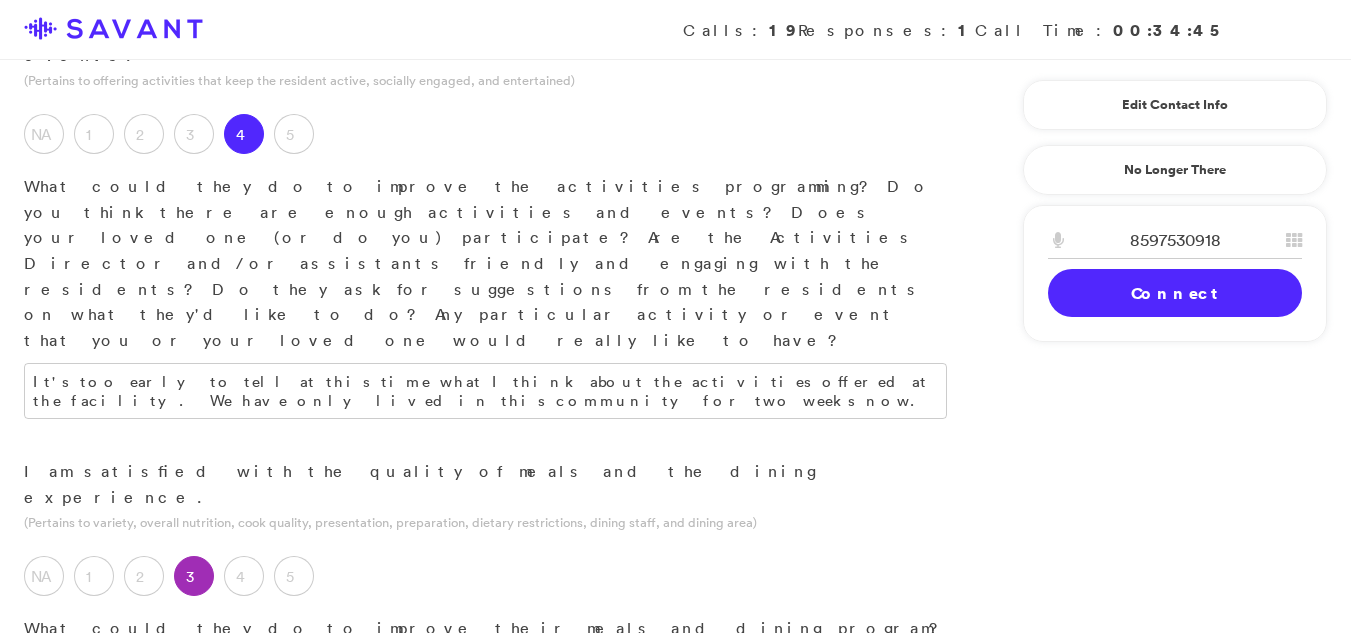 scroll, scrollTop: 922, scrollLeft: 0, axis: vertical 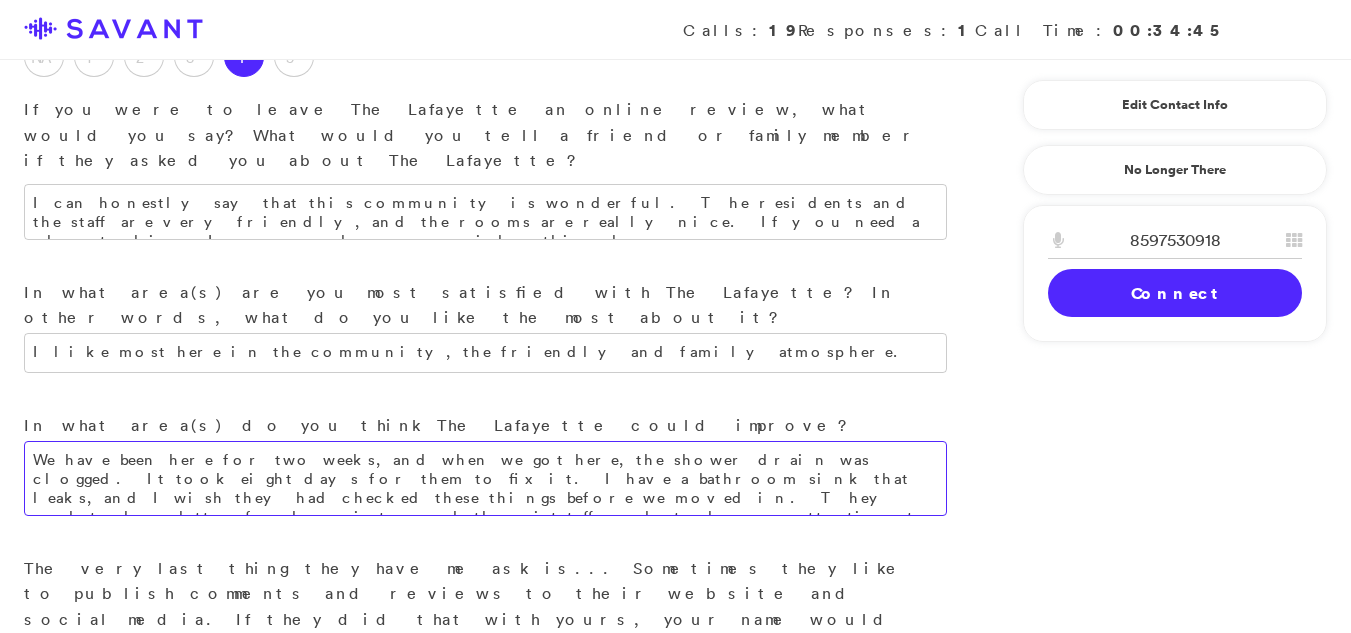 type on "We have been here for two weeks, and when we got here, the shower drain was clogged. It took eight days for them to fix it. I have a bathroom sink that leaks, and I wish they had checked these things before we moved in. They need to have better food variety, and the waitstaff needs to be more attentive to the needs of the residents when they need things in the dining room and at mealtime." 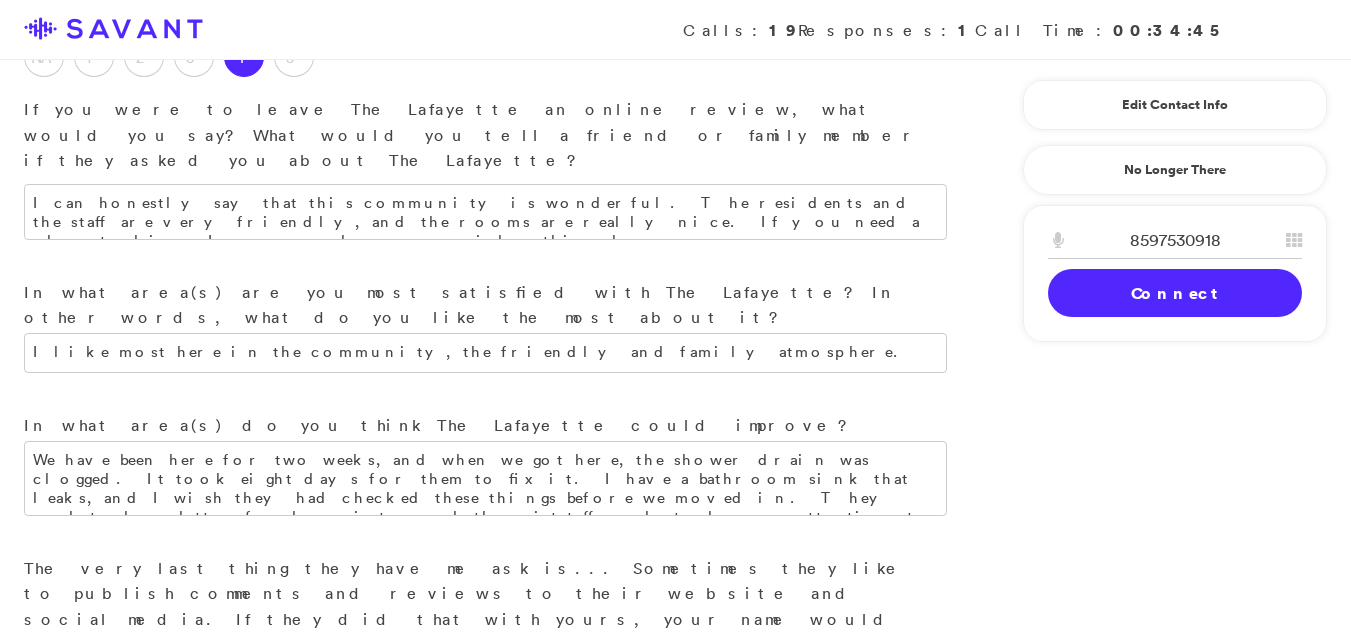 click on "Yes" at bounding box center (44, 698) 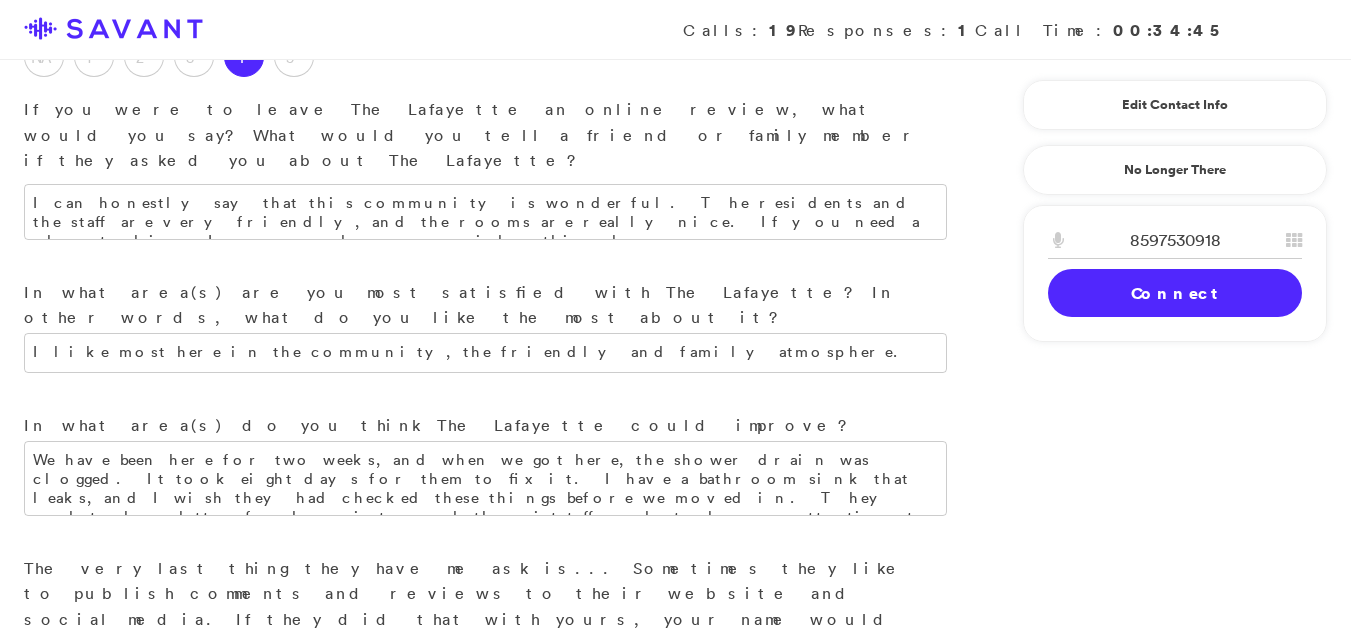 click on "Submit & Clock Out" at bounding box center (464, 962) 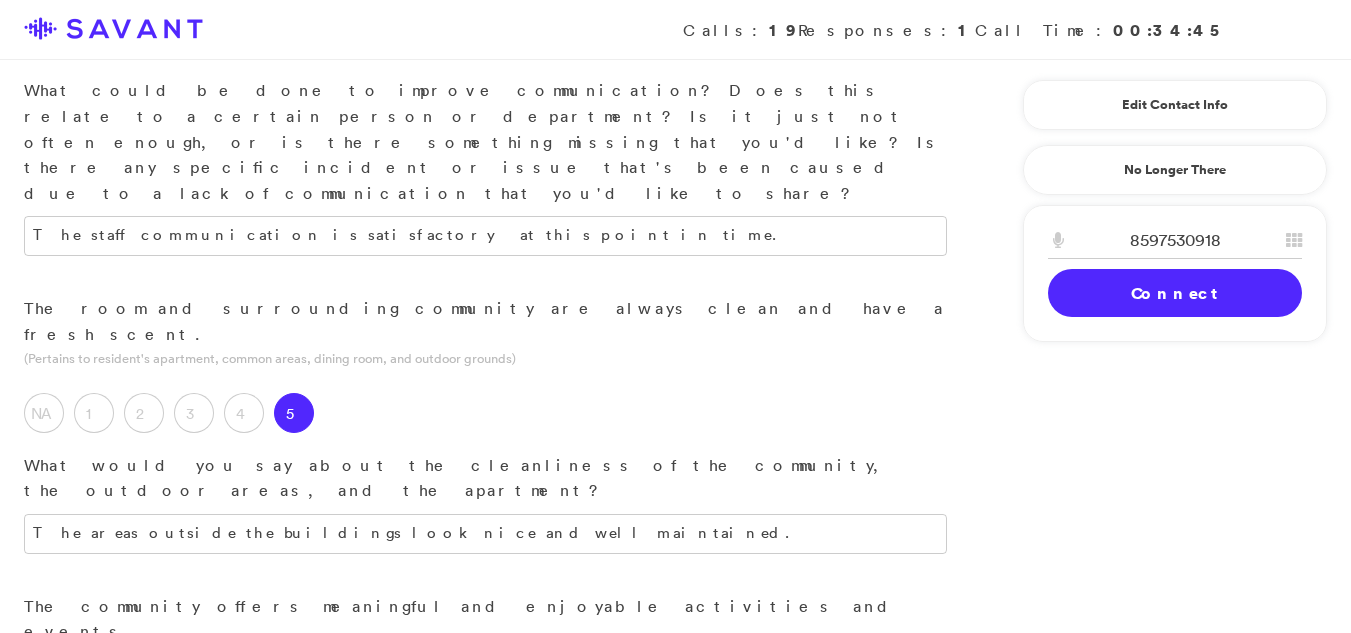 scroll, scrollTop: 774, scrollLeft: 0, axis: vertical 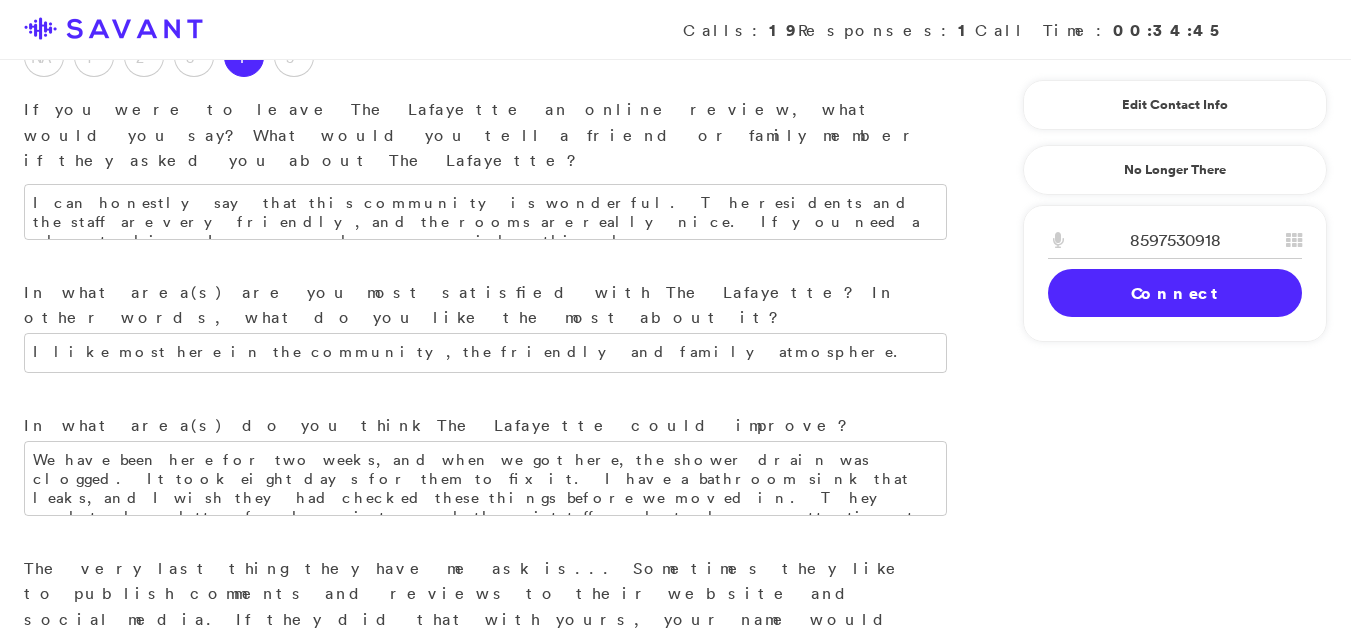 click on "Submit & Clock Out" at bounding box center (464, 962) 